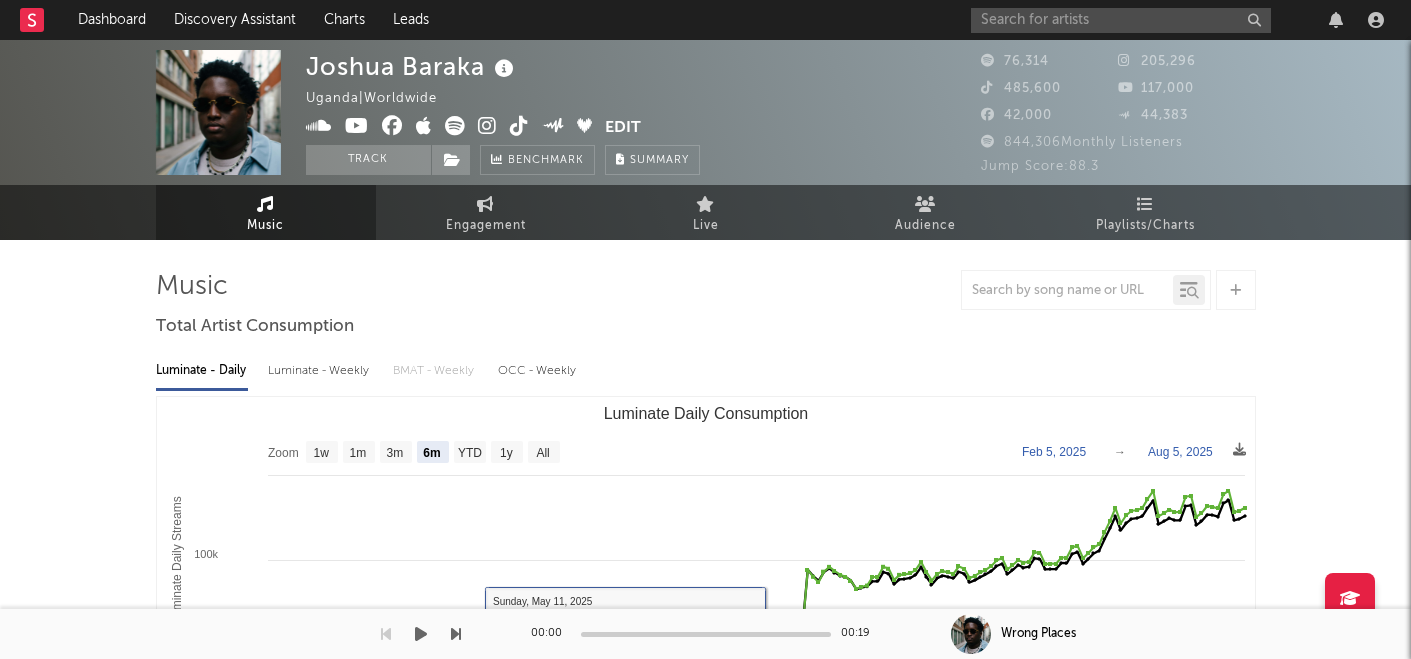 select on "6m" 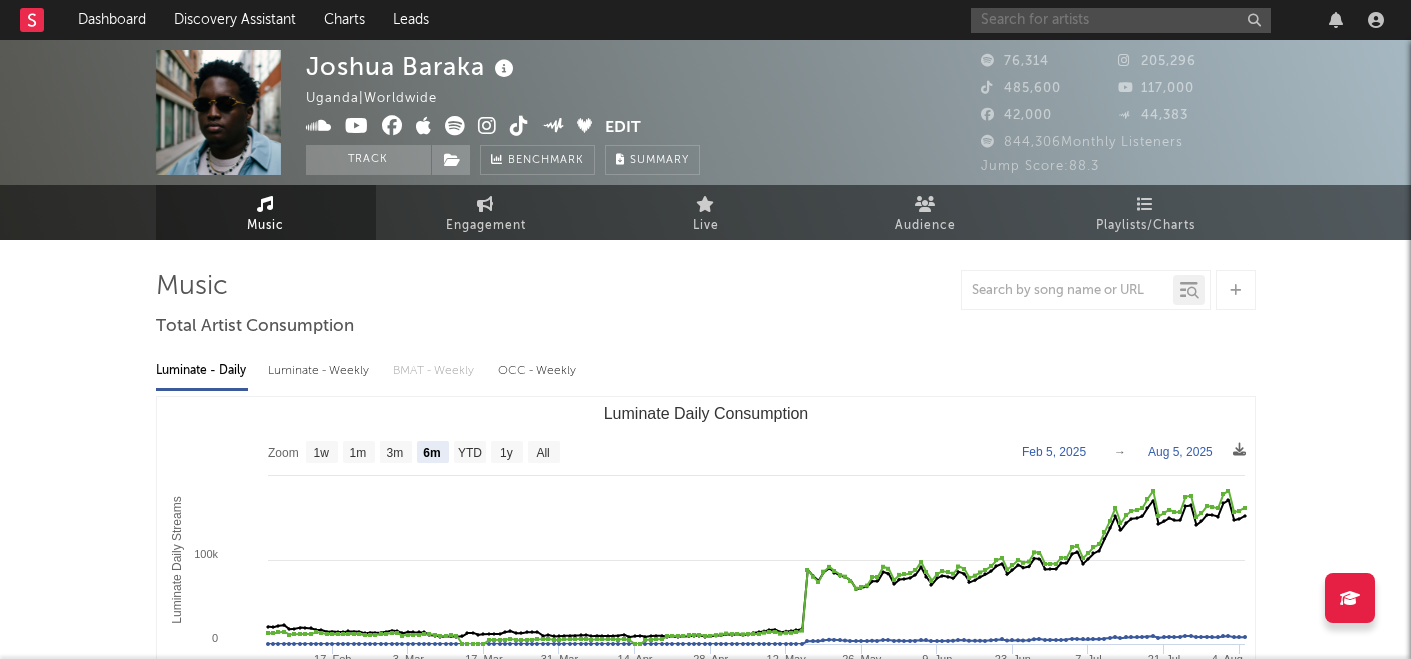 click at bounding box center [1121, 20] 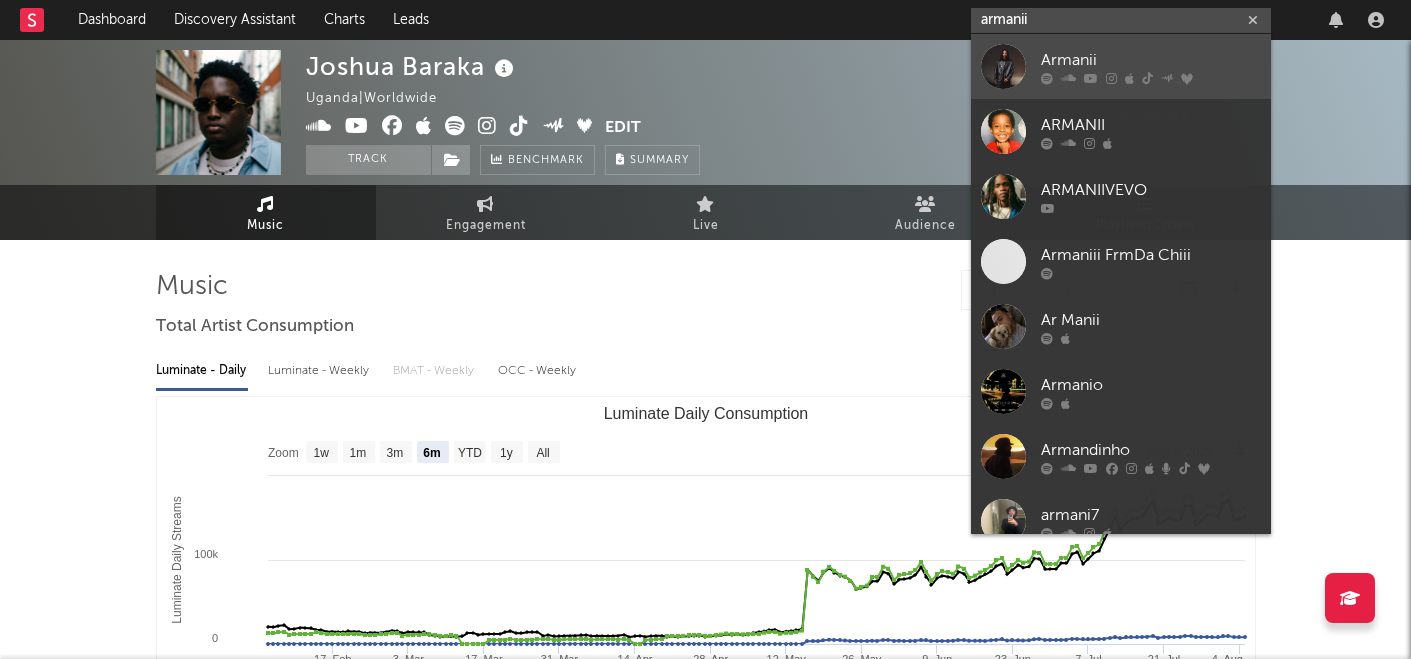 type on "armanii" 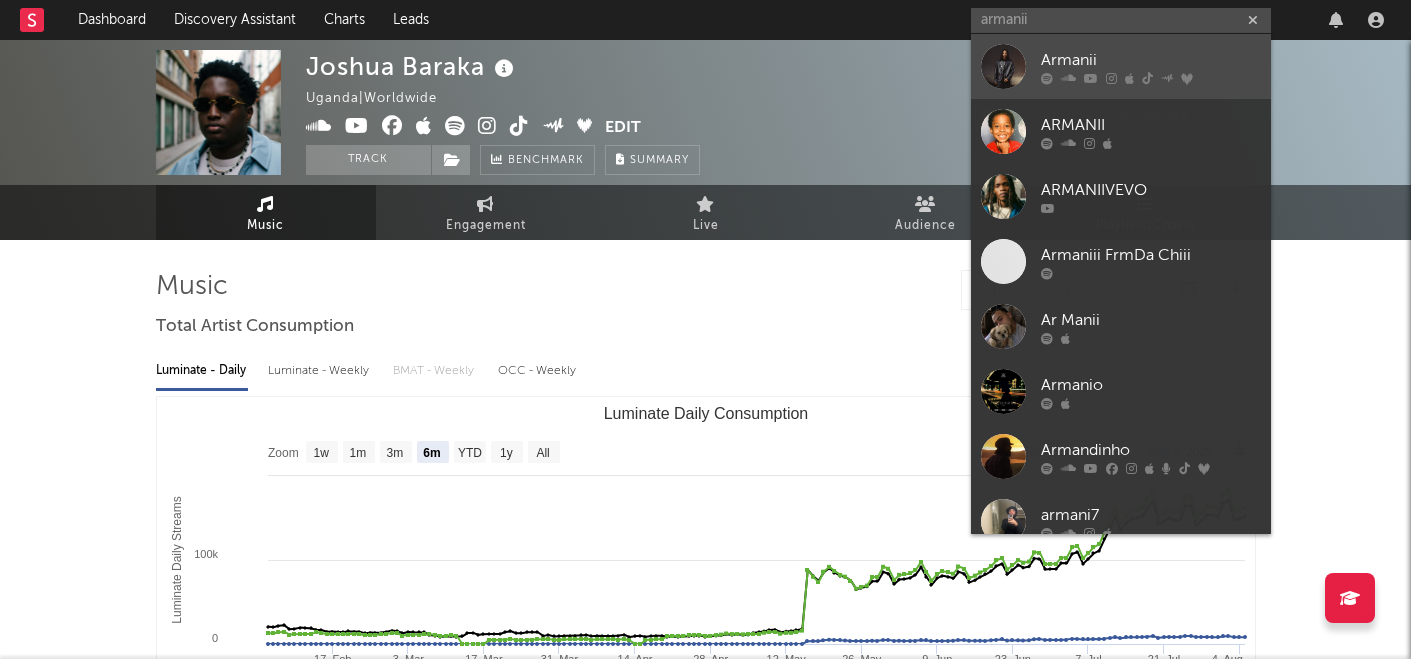 click on "Armanii" at bounding box center (1151, 60) 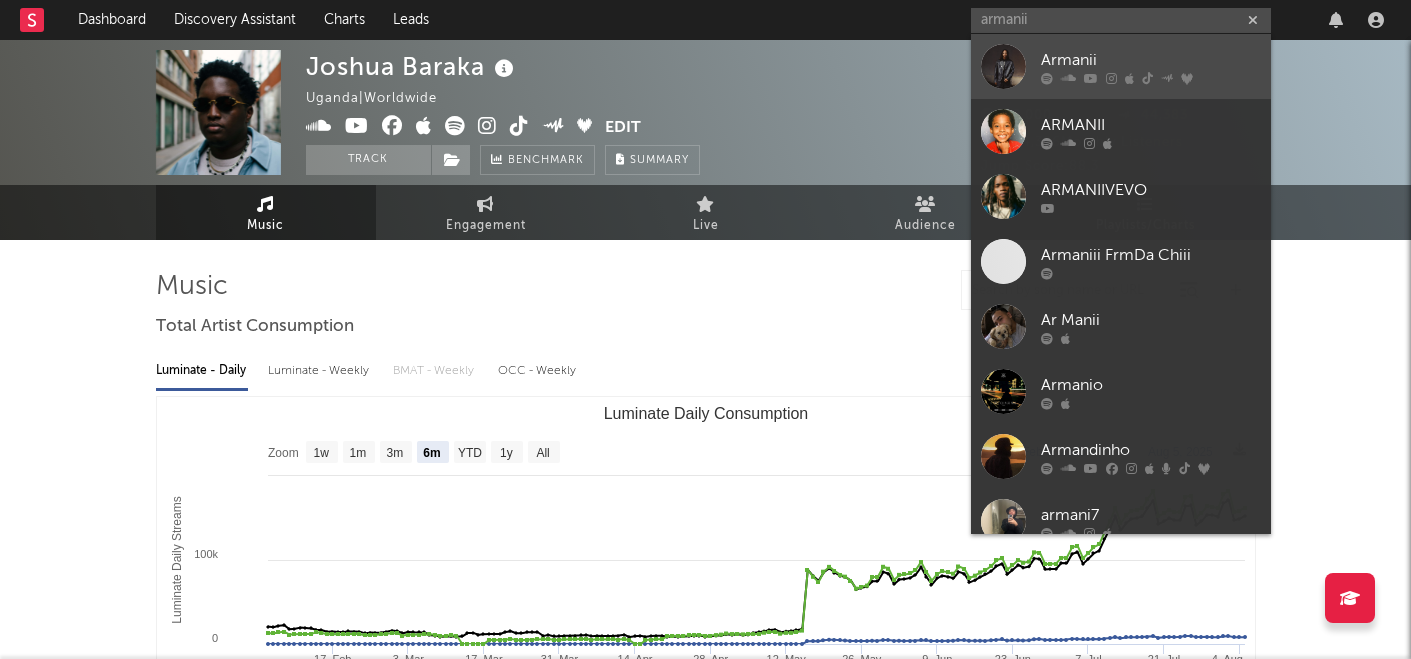 type 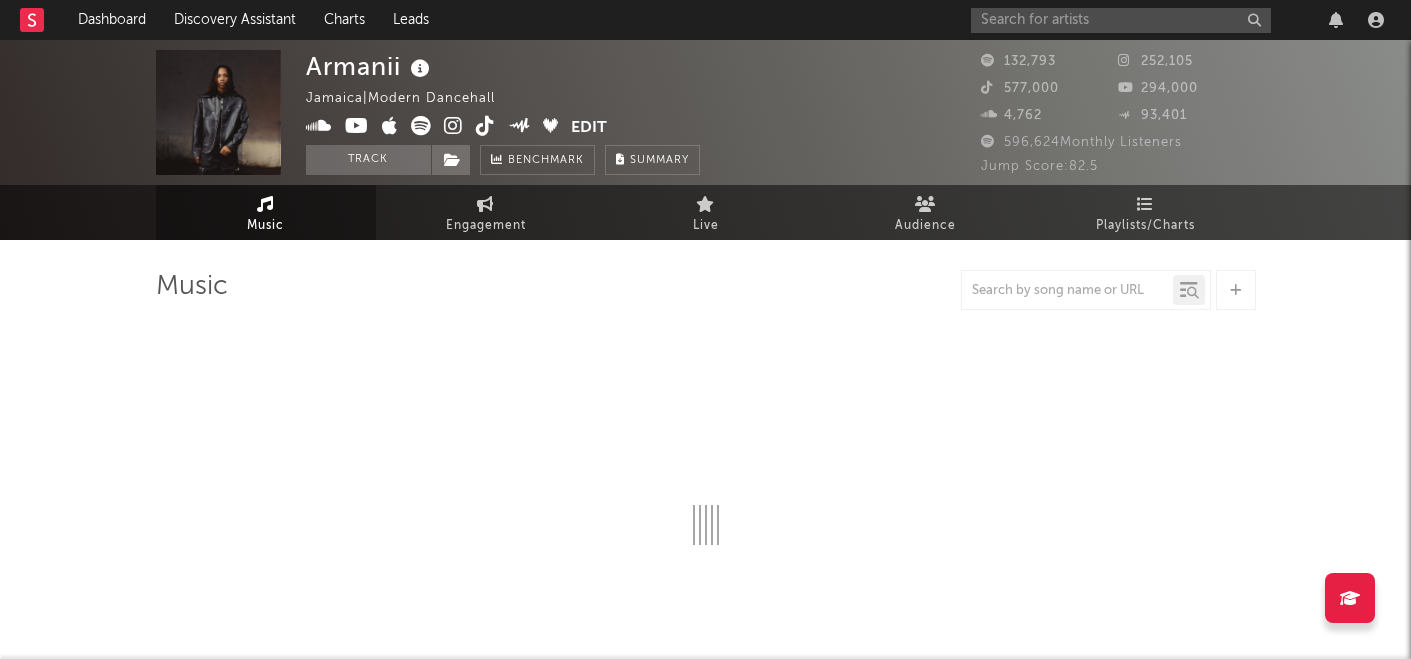 select on "6m" 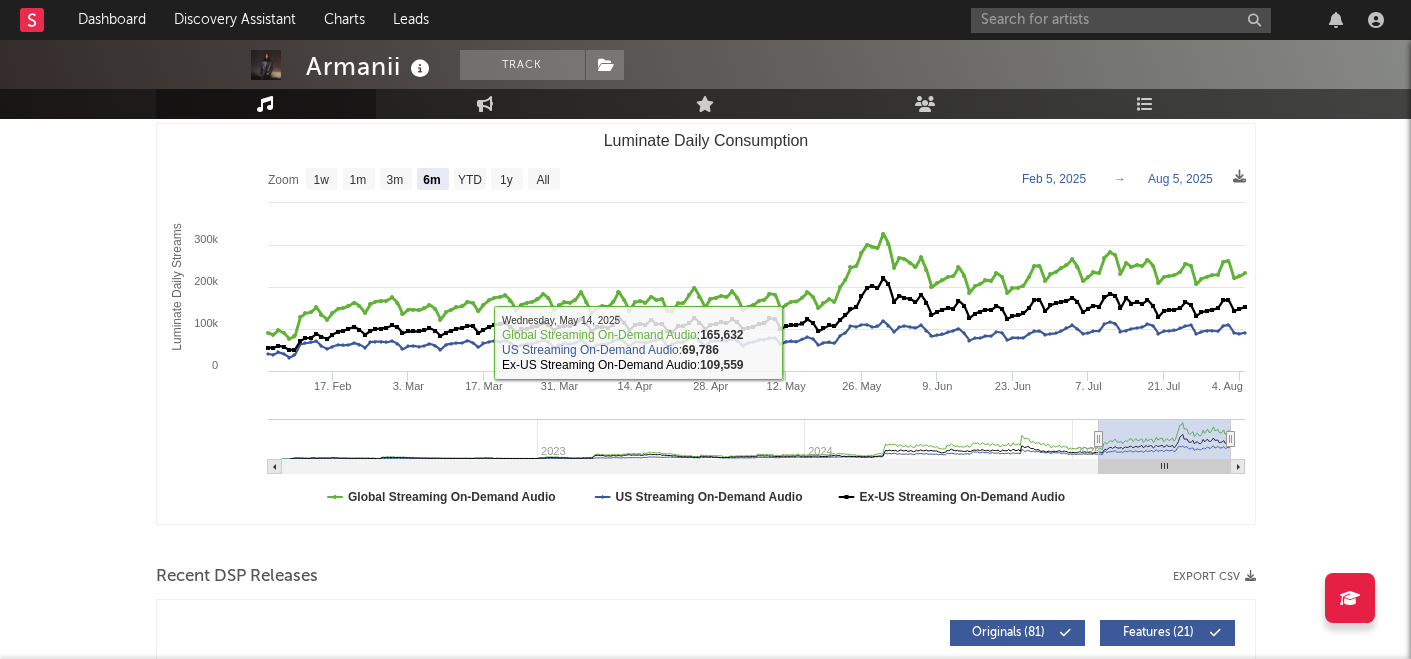 scroll, scrollTop: 0, scrollLeft: 0, axis: both 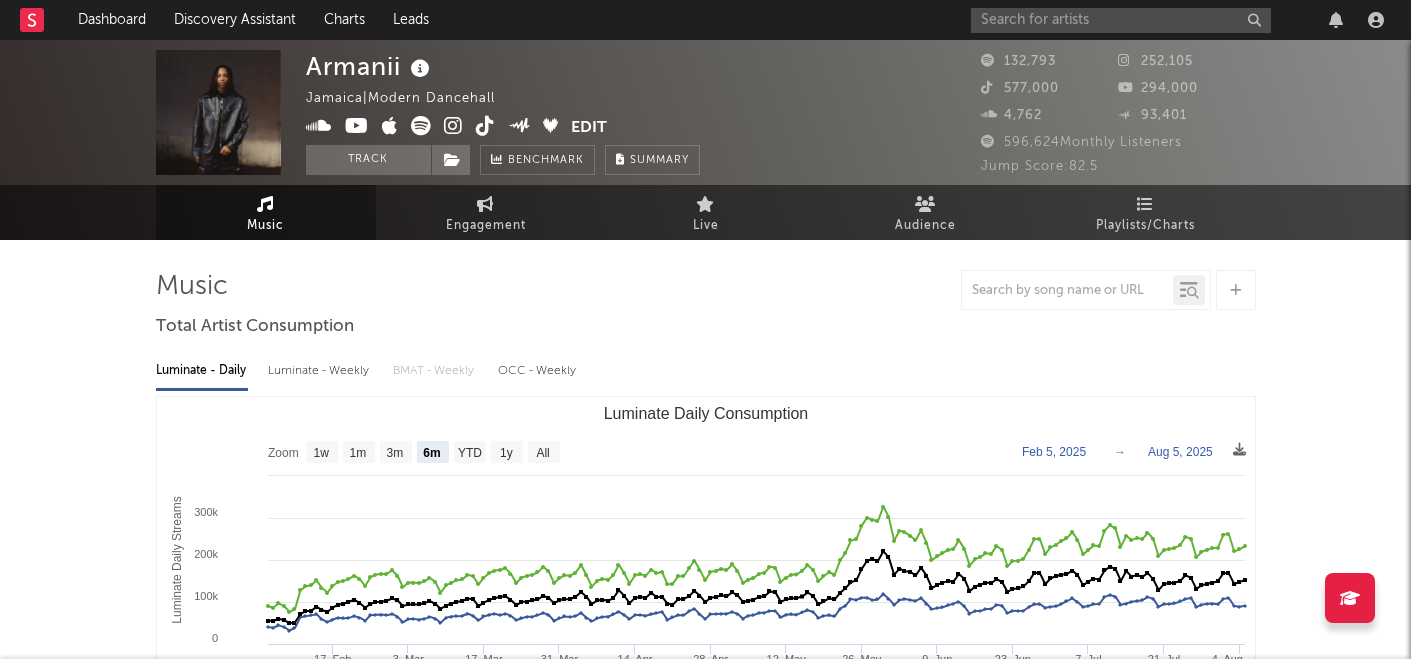 click at bounding box center (420, 69) 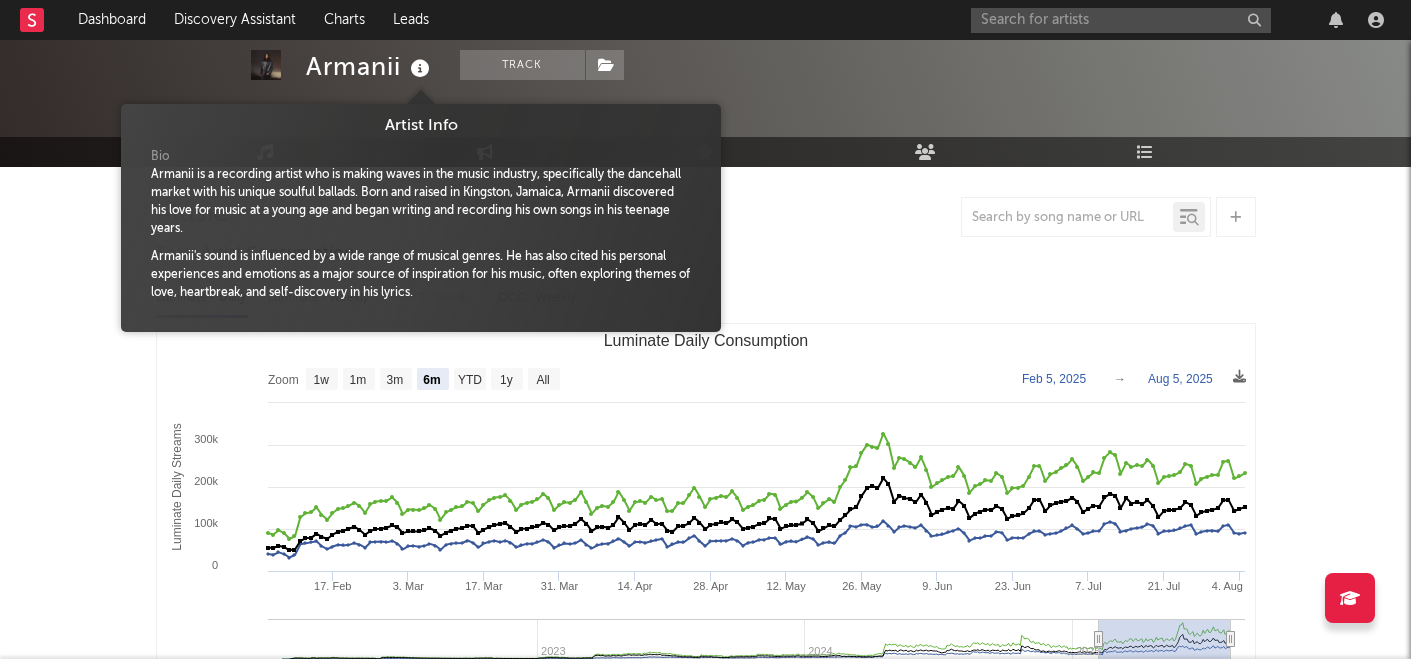 scroll, scrollTop: 78, scrollLeft: 0, axis: vertical 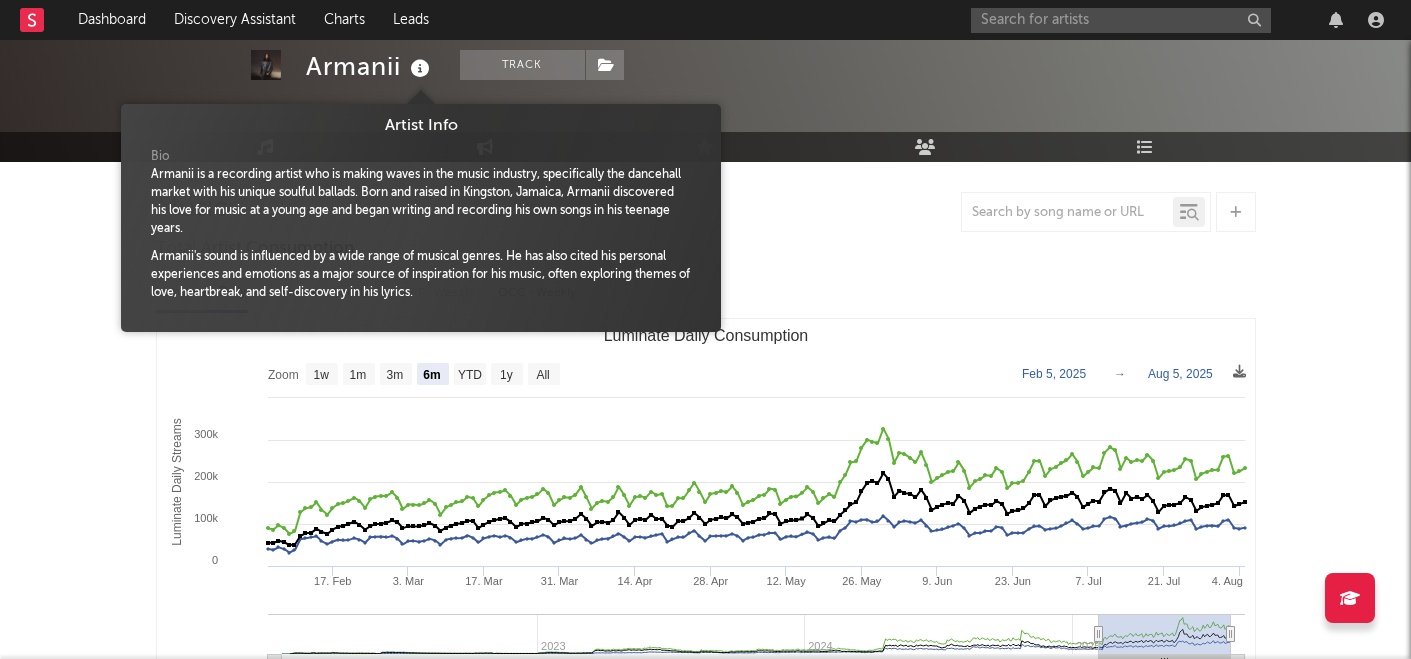 click at bounding box center [706, 212] 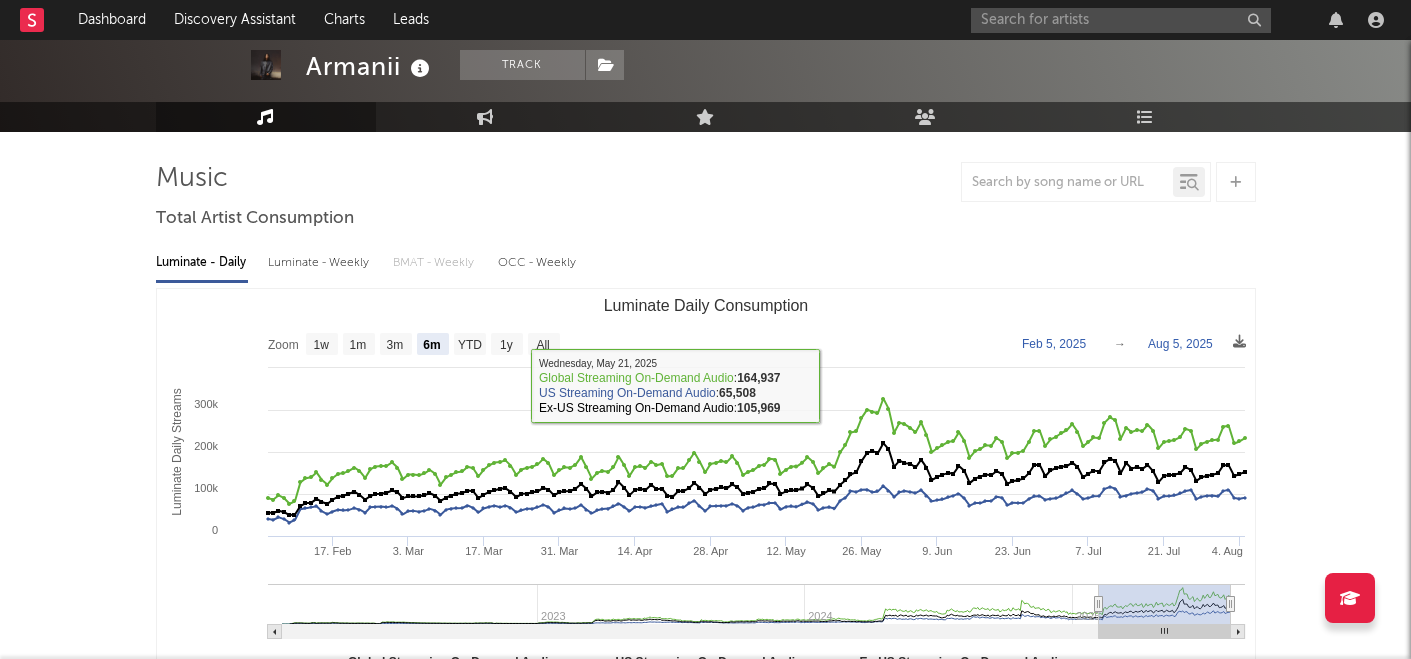 scroll, scrollTop: 0, scrollLeft: 0, axis: both 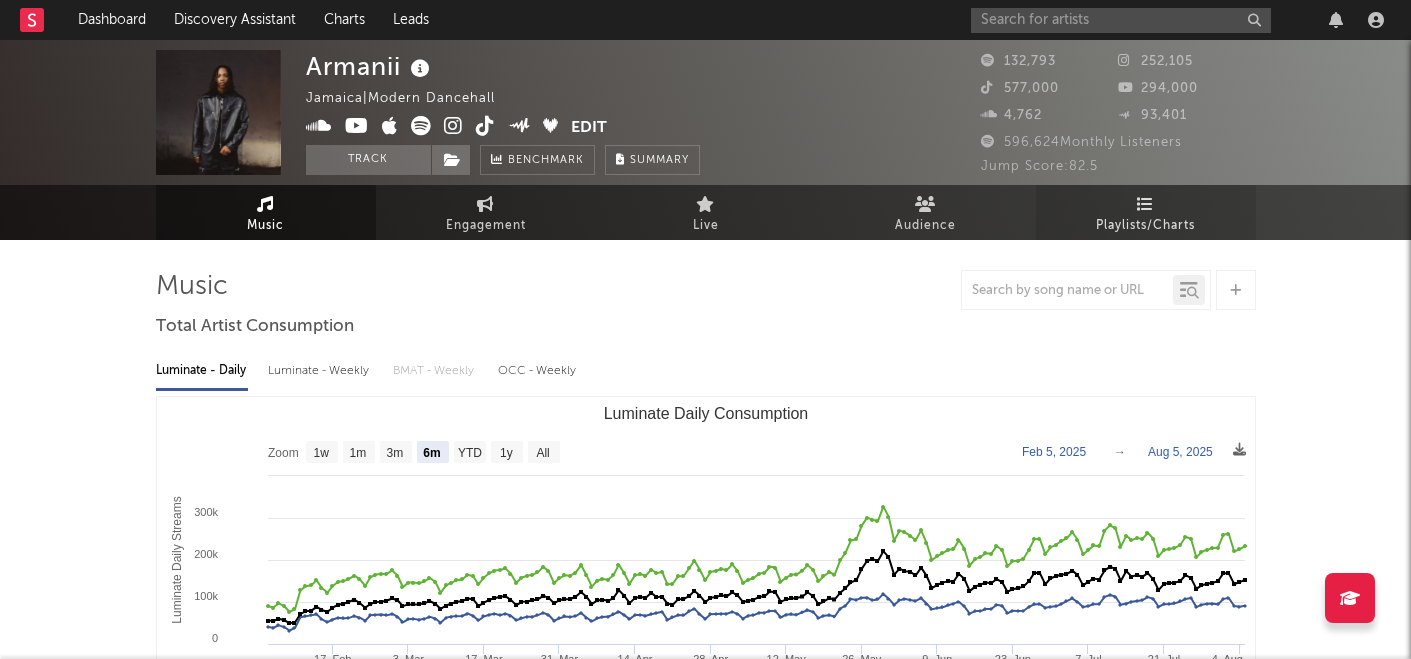 click on "Playlists/Charts" at bounding box center (1145, 226) 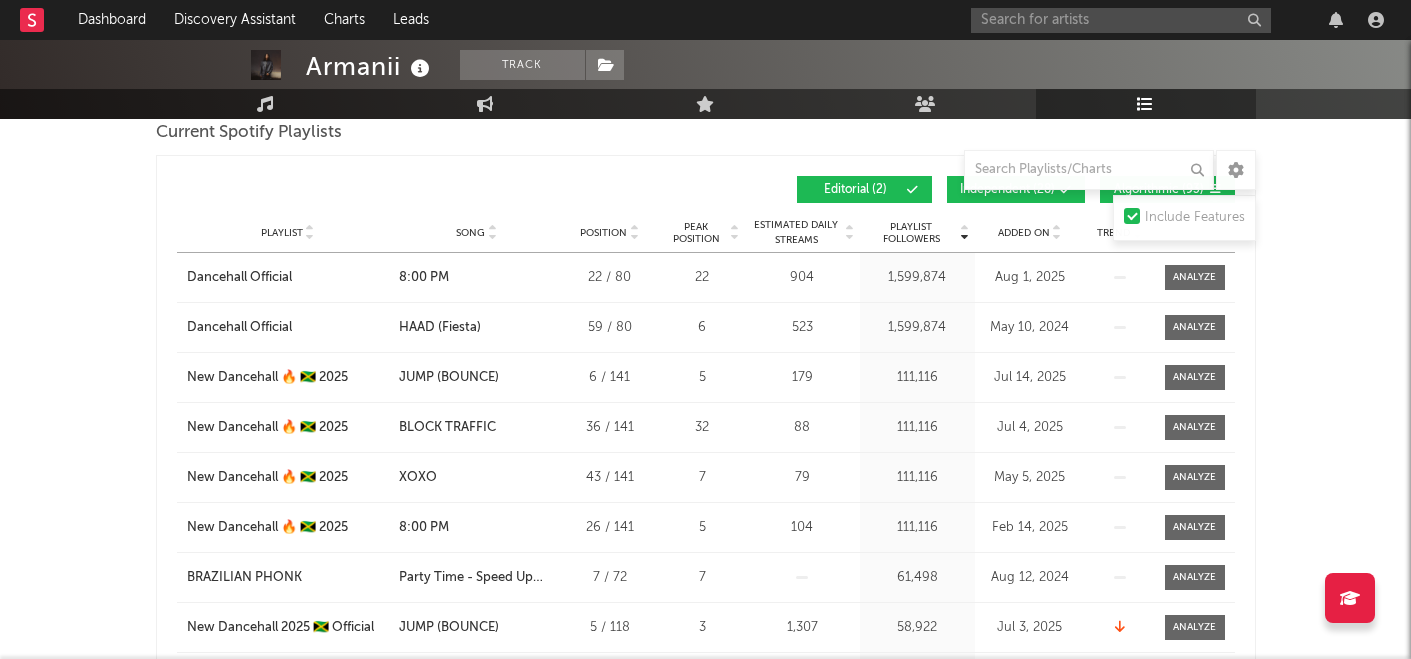 scroll, scrollTop: 0, scrollLeft: 0, axis: both 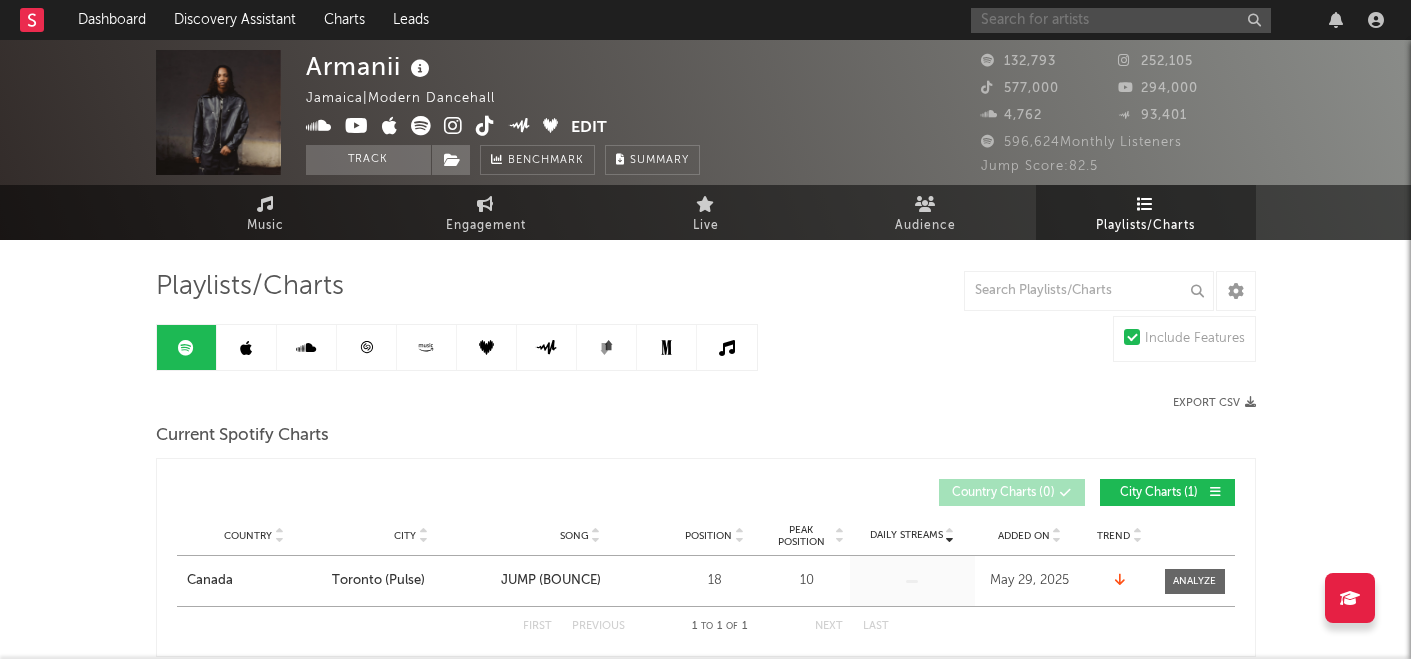 click at bounding box center (1121, 20) 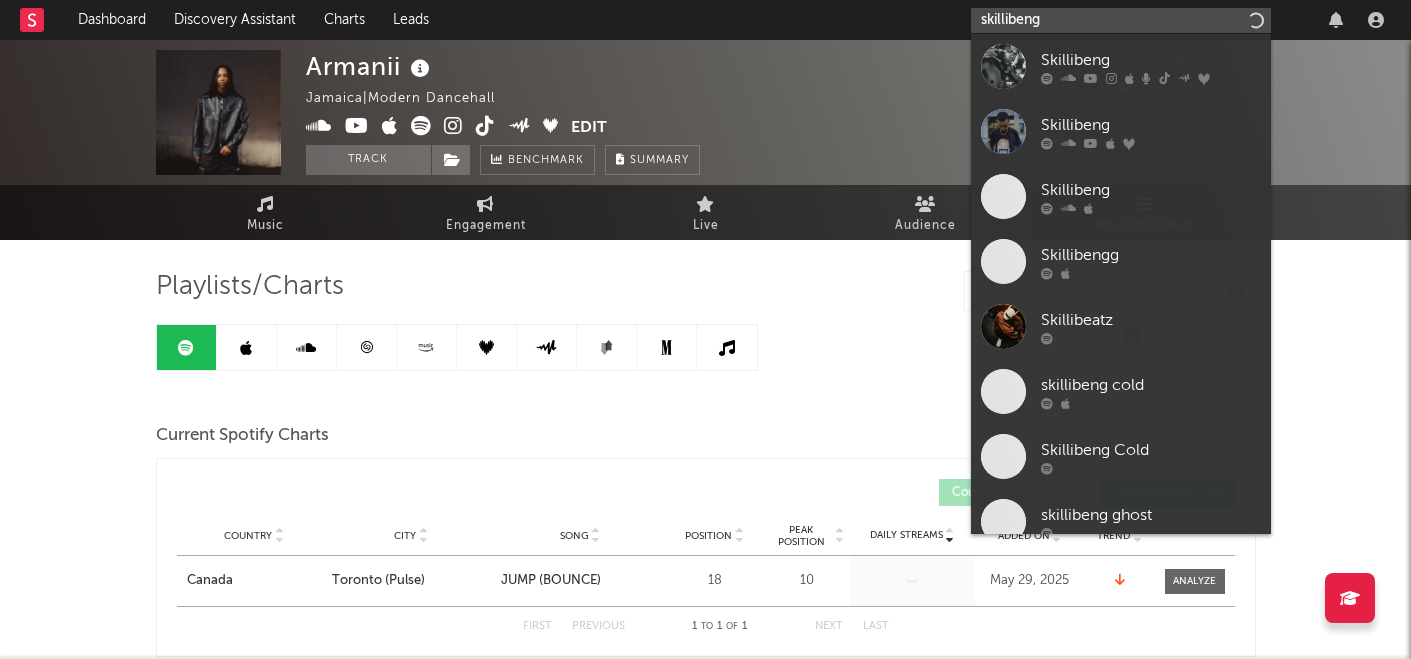 type on "skillibeng" 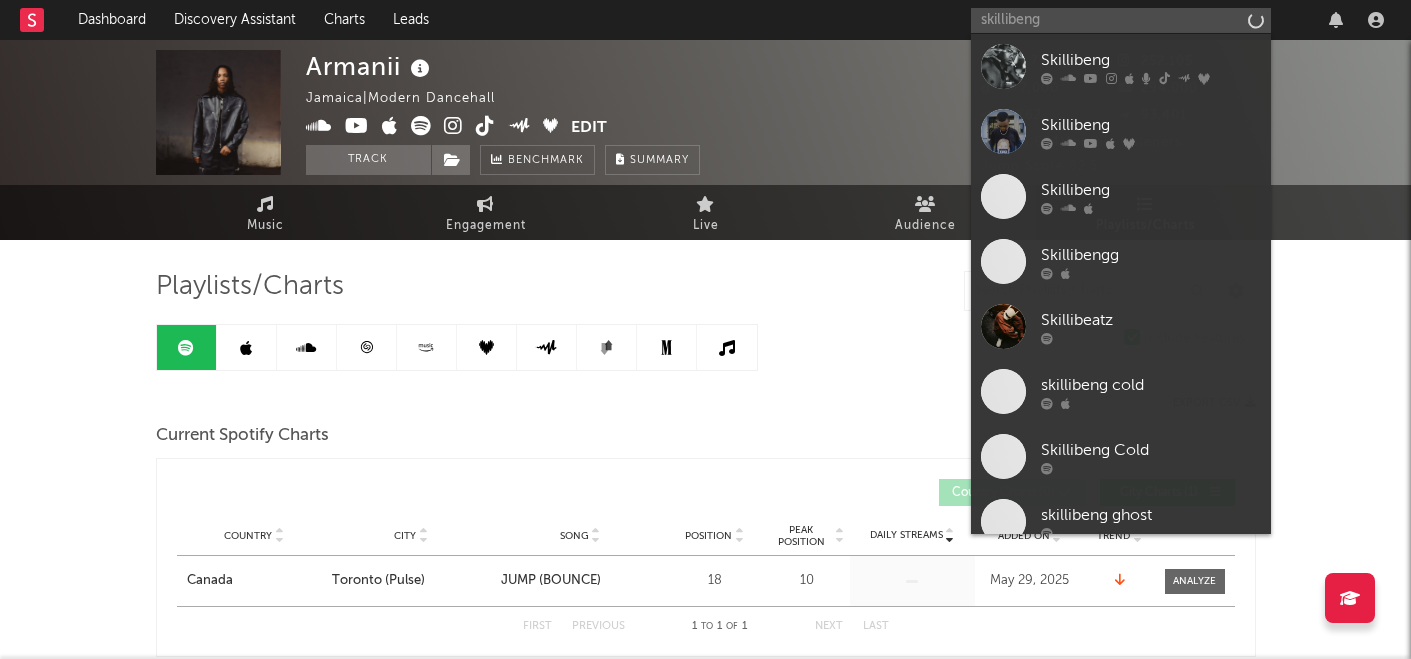 click at bounding box center (1068, 78) 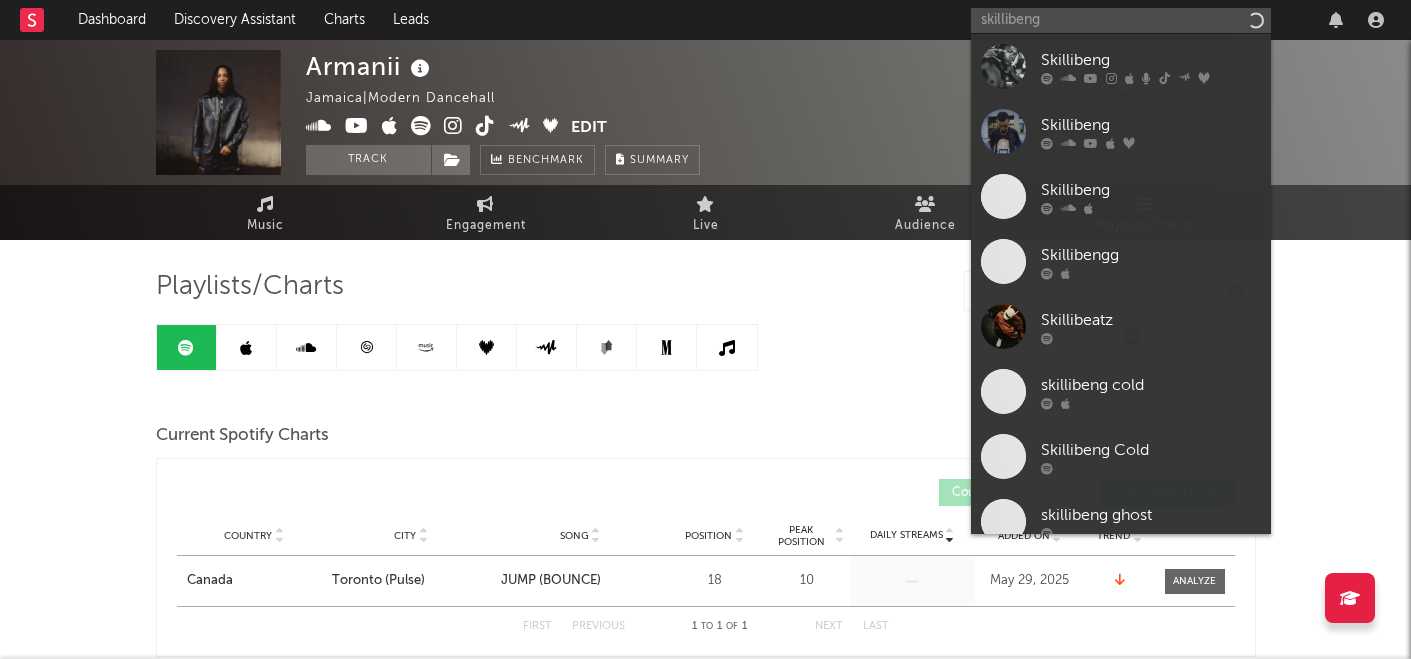type 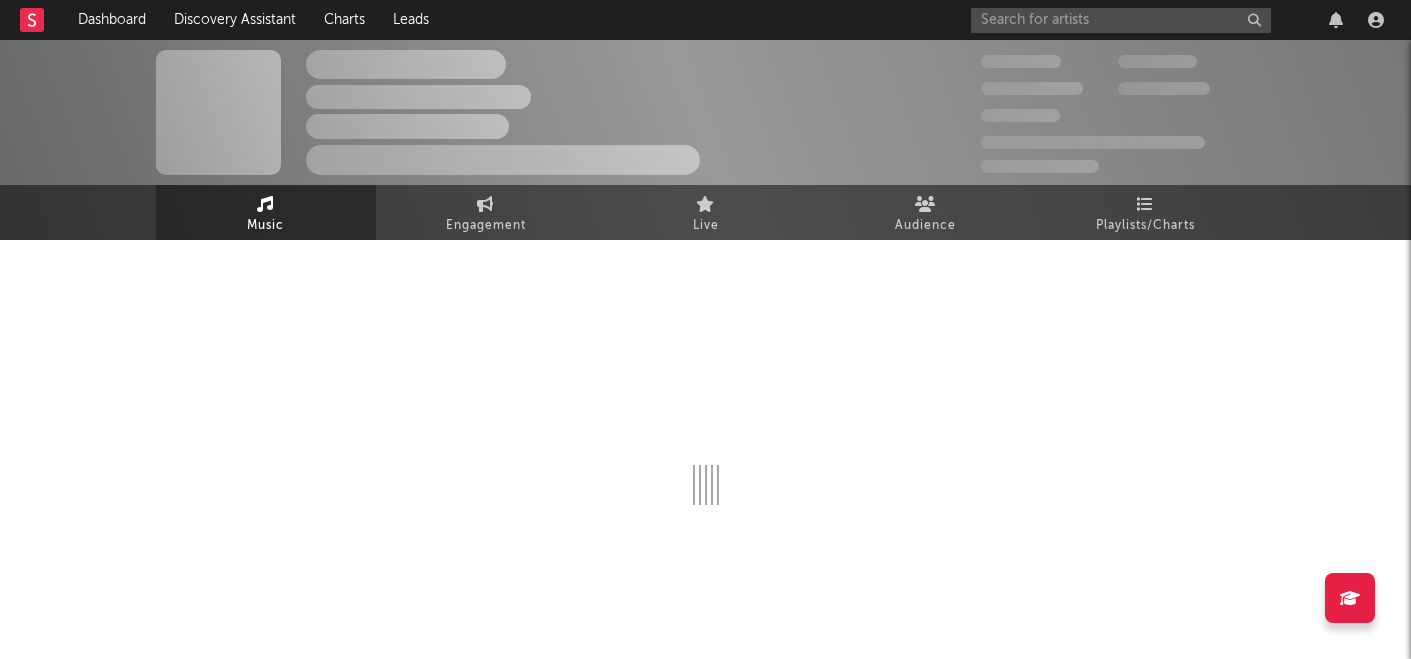 select on "6m" 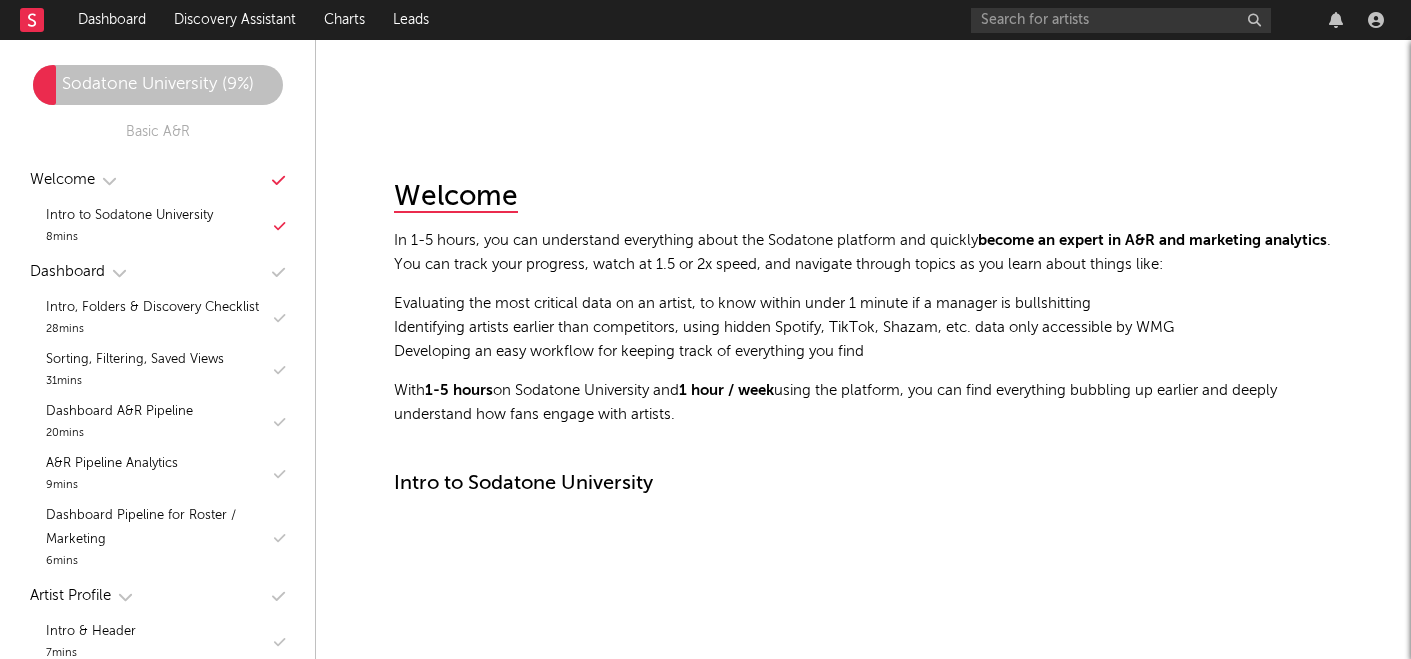 scroll, scrollTop: 12422, scrollLeft: 0, axis: vertical 